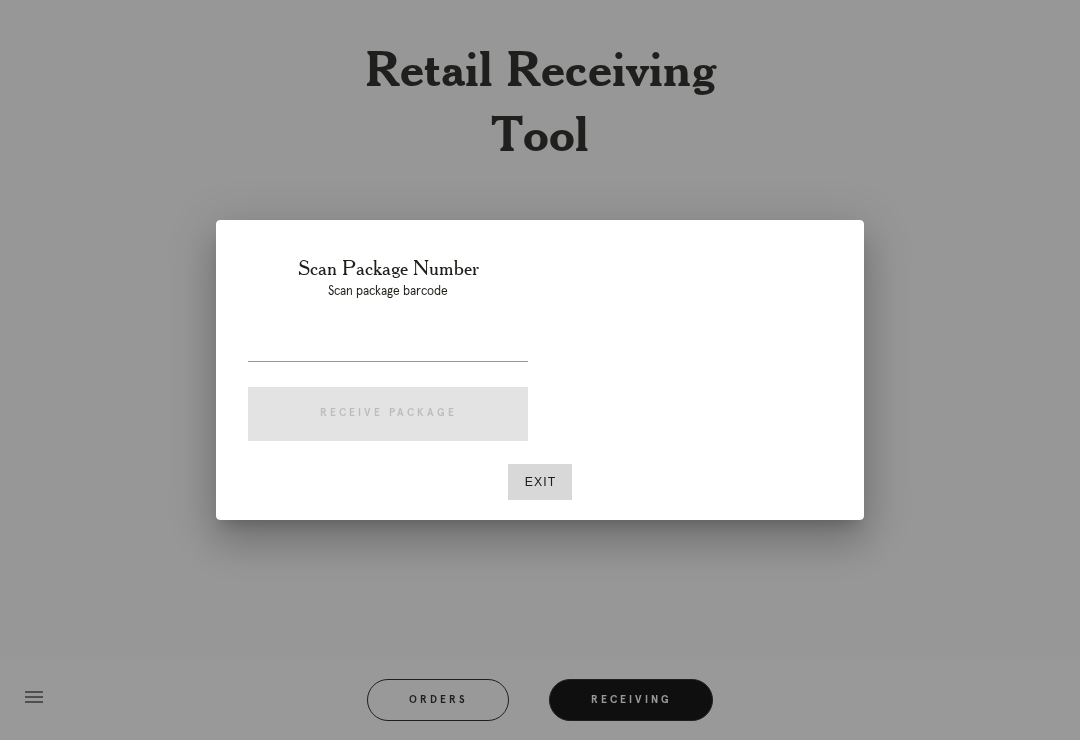 scroll, scrollTop: 31, scrollLeft: 0, axis: vertical 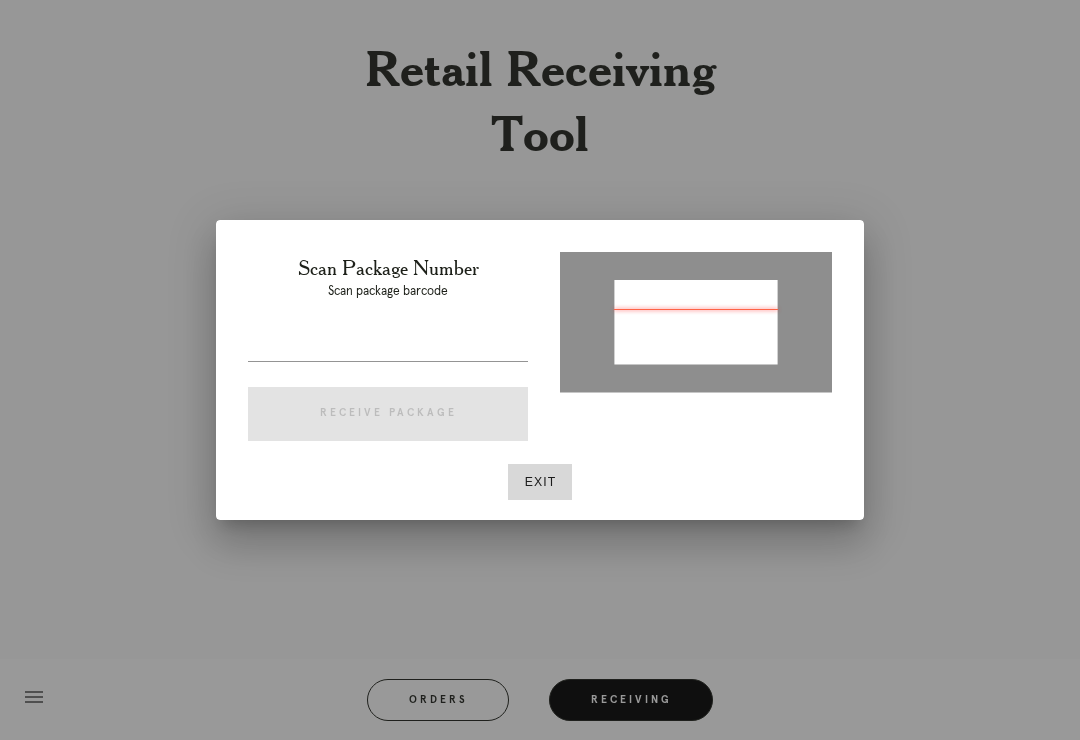 type on "P284356861456236" 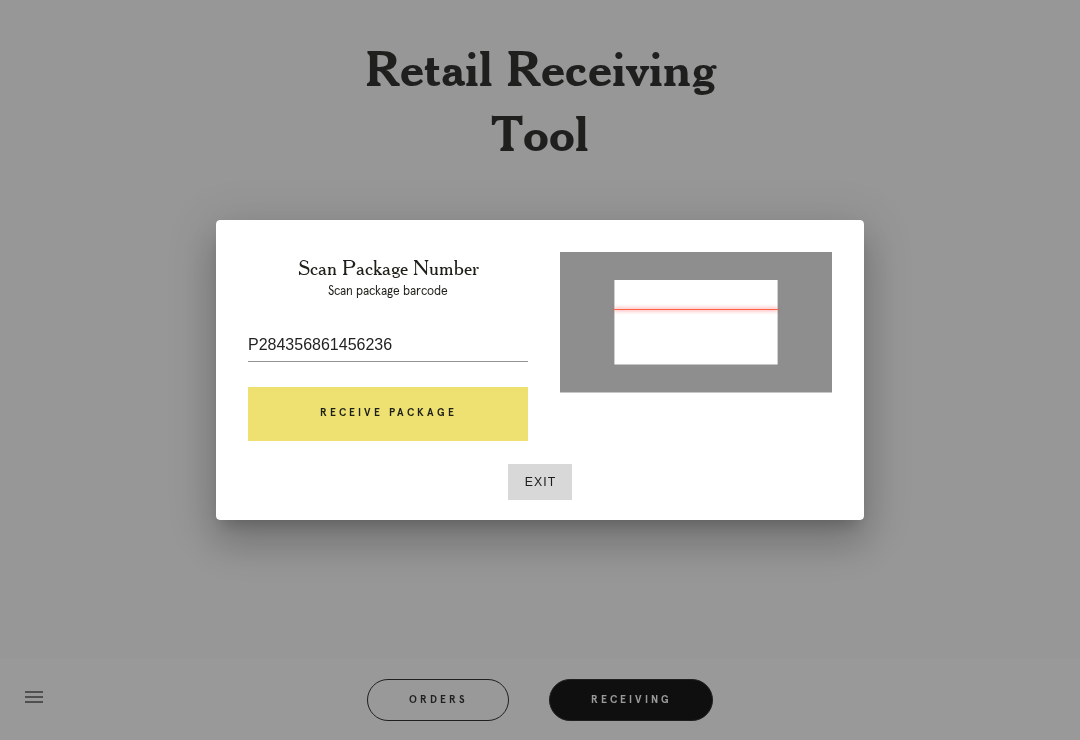 click on "Receive Package" at bounding box center [388, 414] 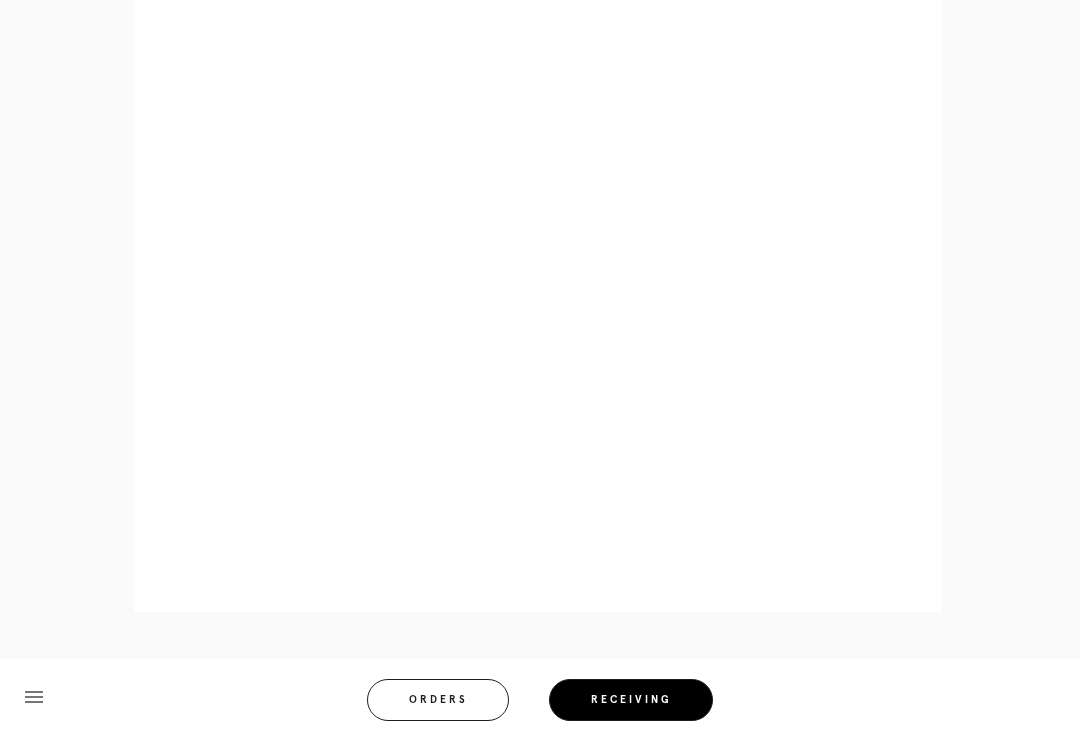 scroll, scrollTop: 858, scrollLeft: 0, axis: vertical 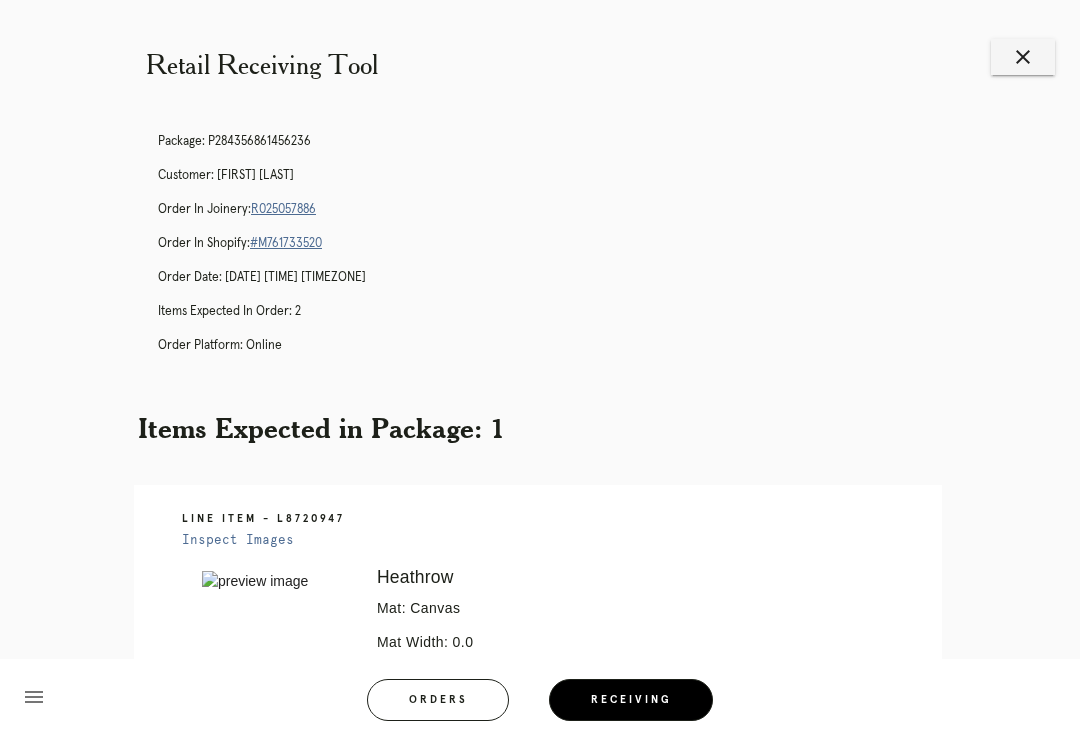 click on "close" at bounding box center [1023, 57] 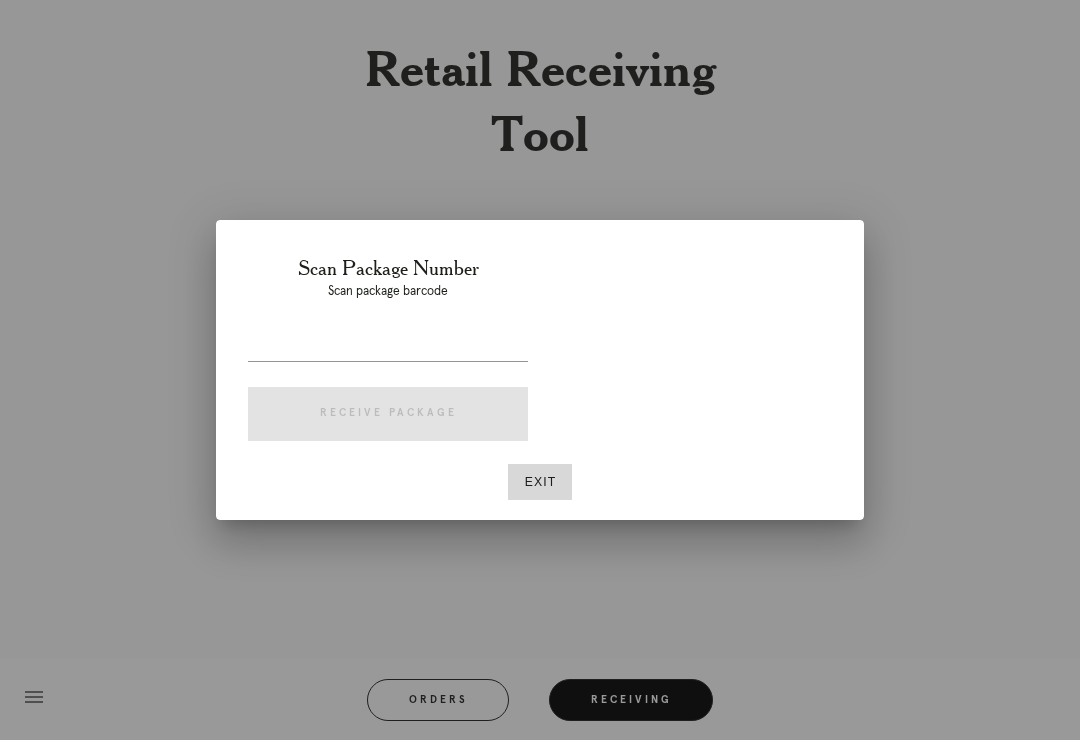 scroll, scrollTop: 0, scrollLeft: 0, axis: both 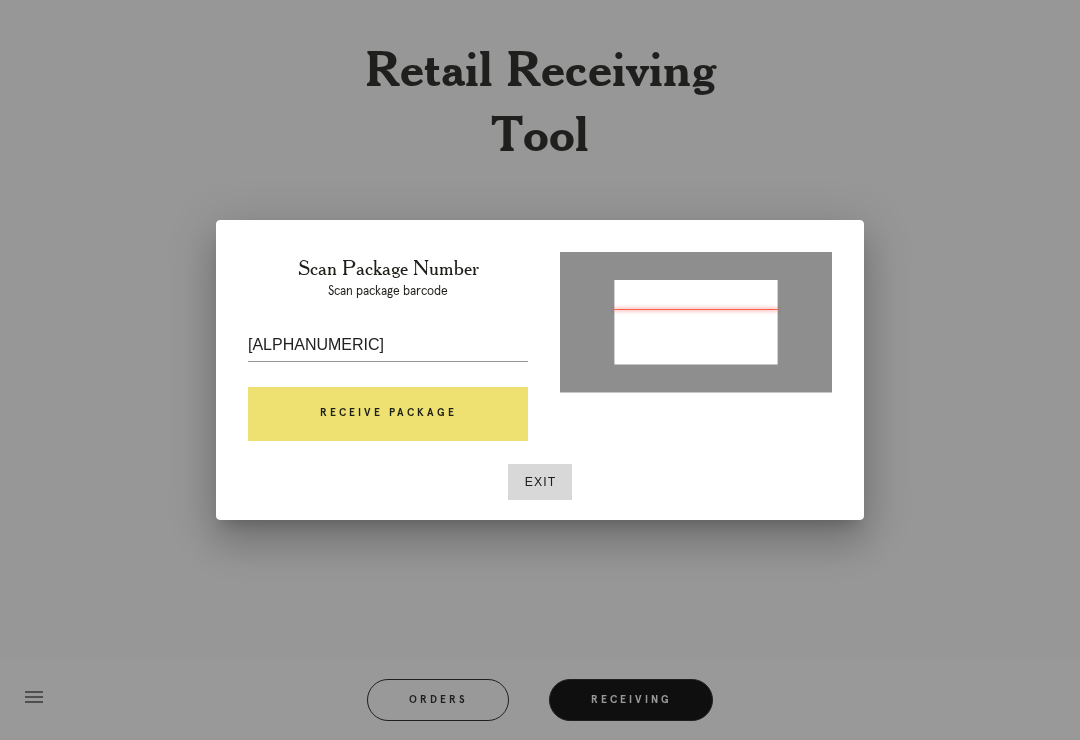 type on "[ALPHANUMERIC]" 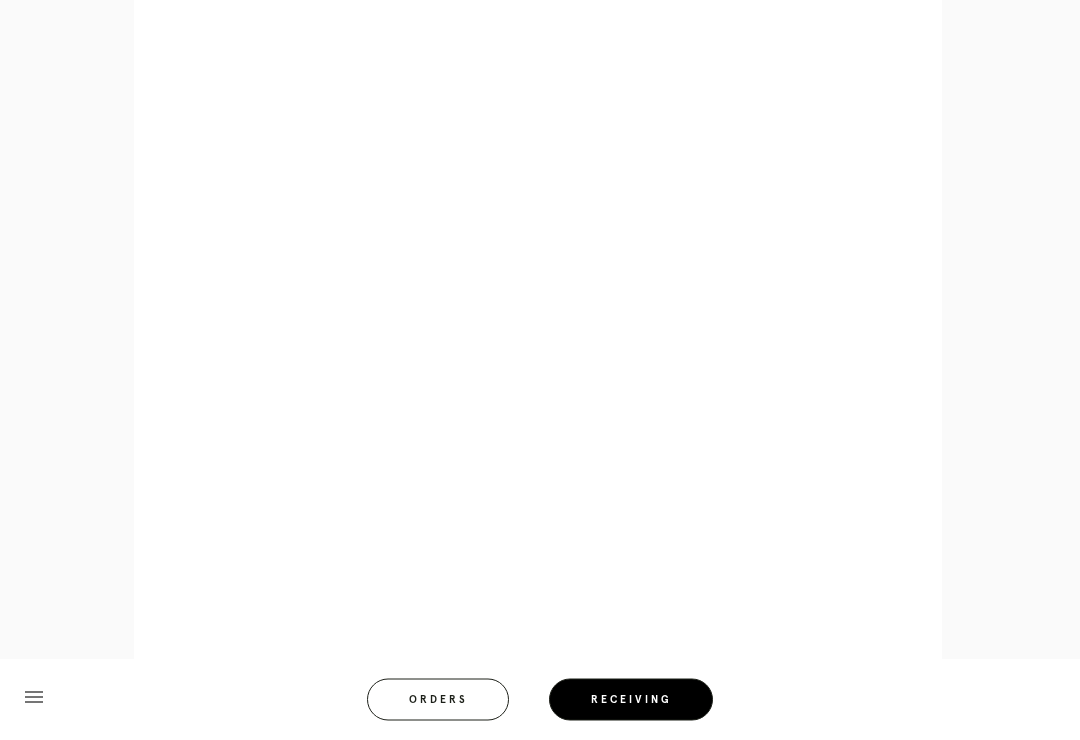 scroll, scrollTop: 858, scrollLeft: 0, axis: vertical 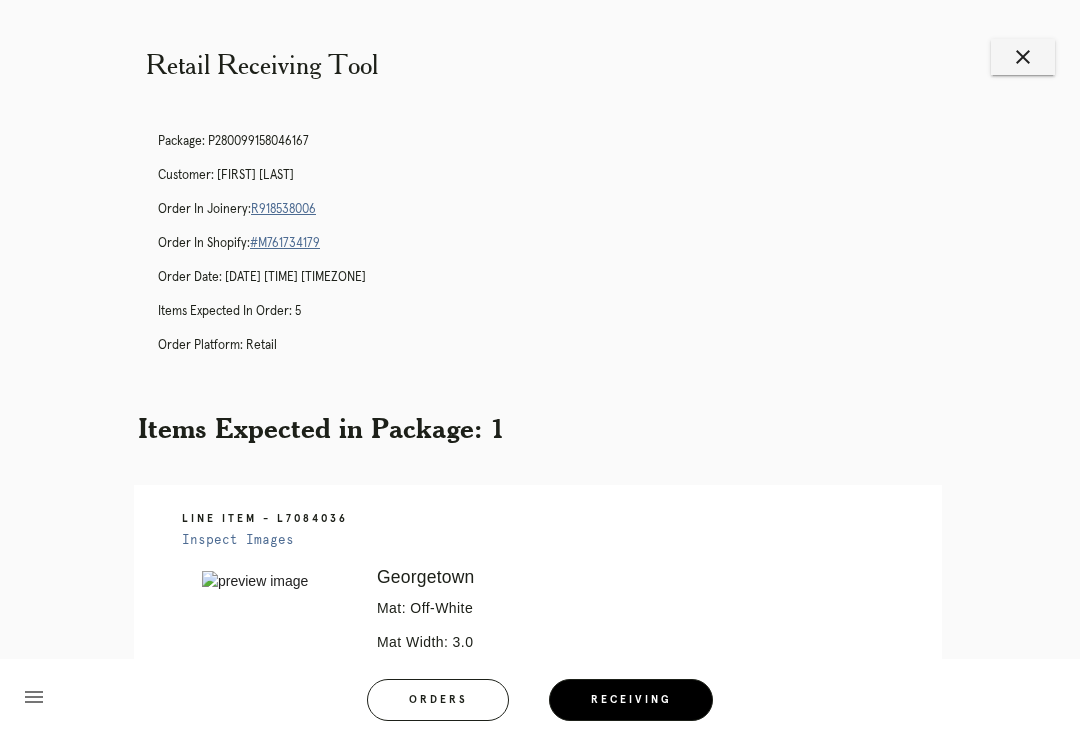 click on "Orders" at bounding box center (438, 700) 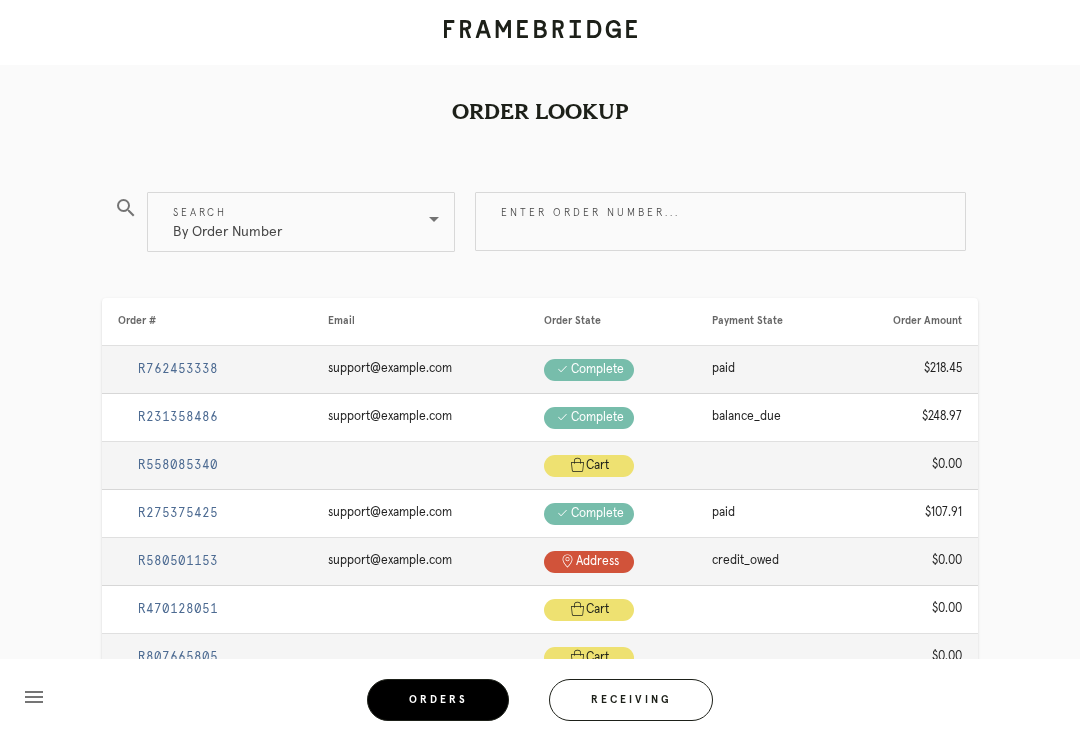 click on "Receiving" at bounding box center (631, 700) 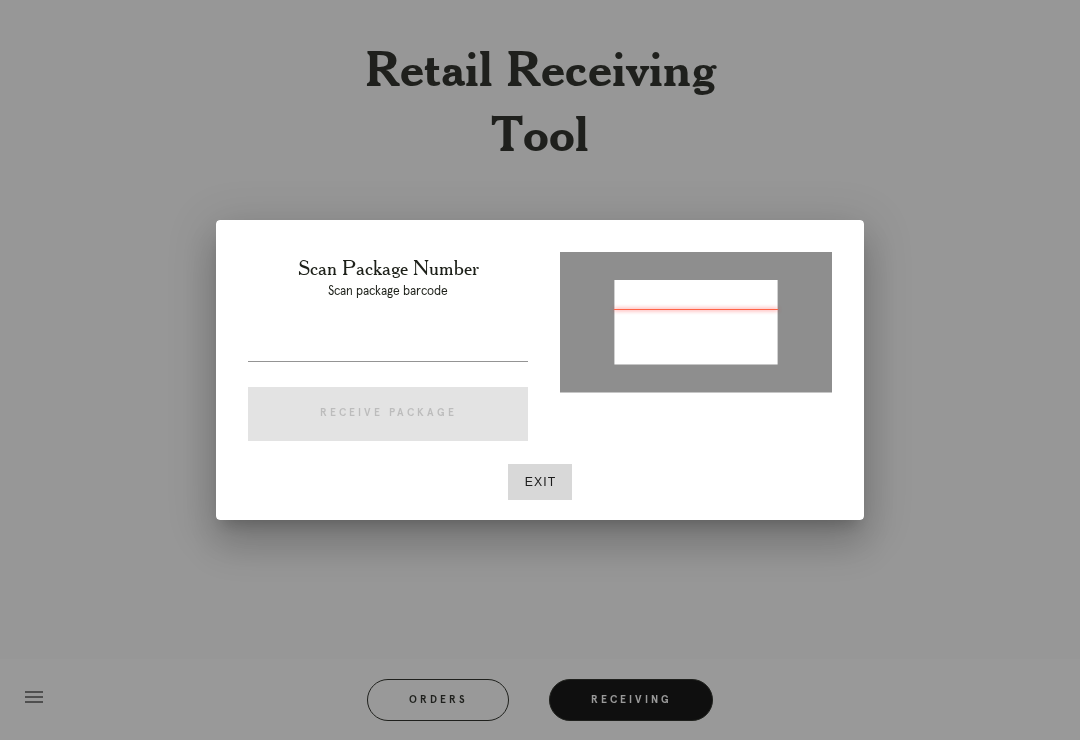 type on "P501708143766104" 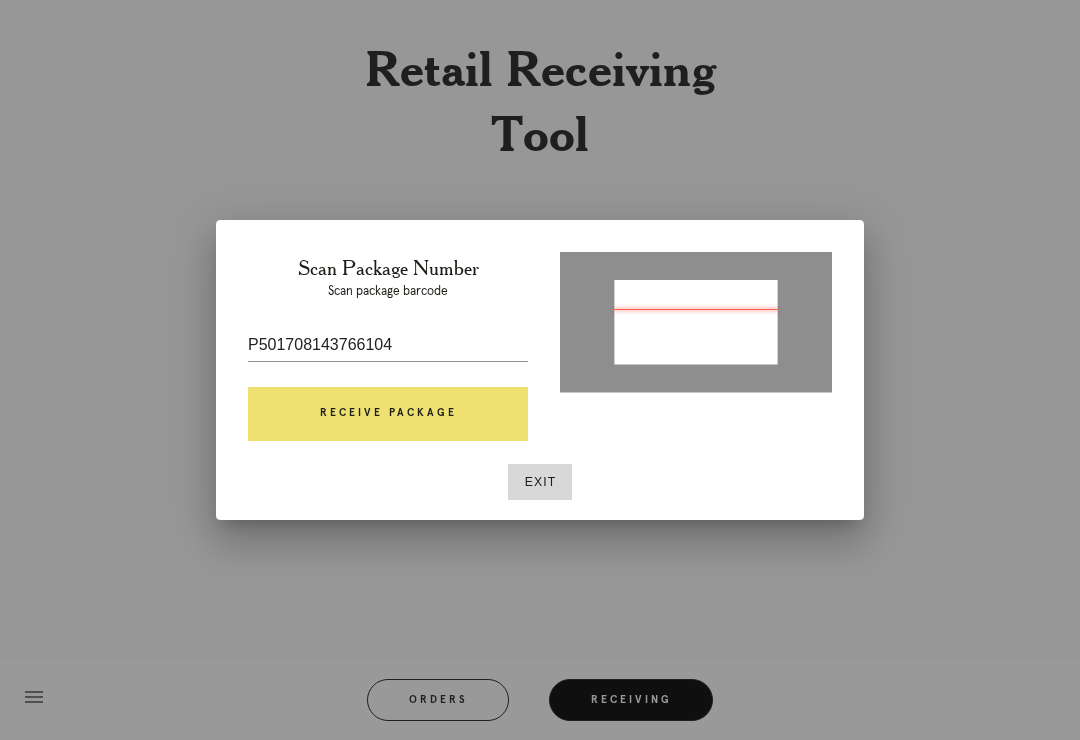 click on "Receive Package" at bounding box center (388, 414) 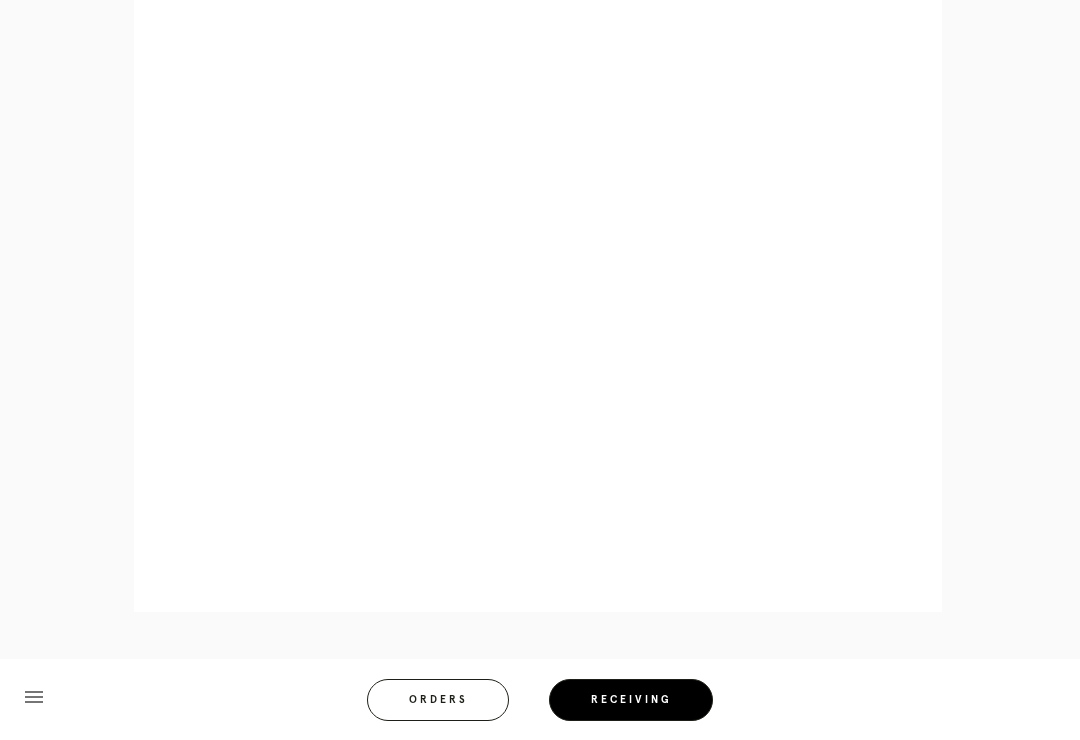 scroll, scrollTop: 858, scrollLeft: 0, axis: vertical 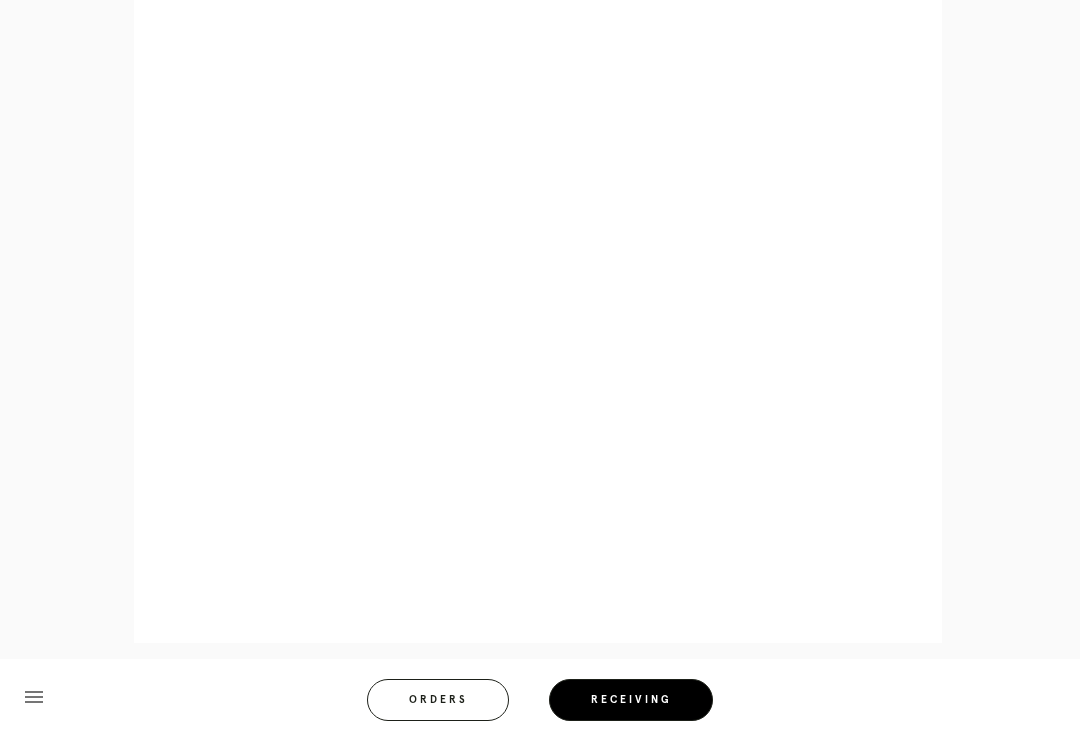 click on "Error retreiving frame spec #9784379
Georgetown
Mat: No Mat
Mat Width: 0.0
Artwork Size:
18.0
x
33.5
Frame Size:
19.75
x
35.25
Conveyance: shipped
Hanging Hardware: Corner Brackets & Large Sticker" at bounding box center (556, 158) 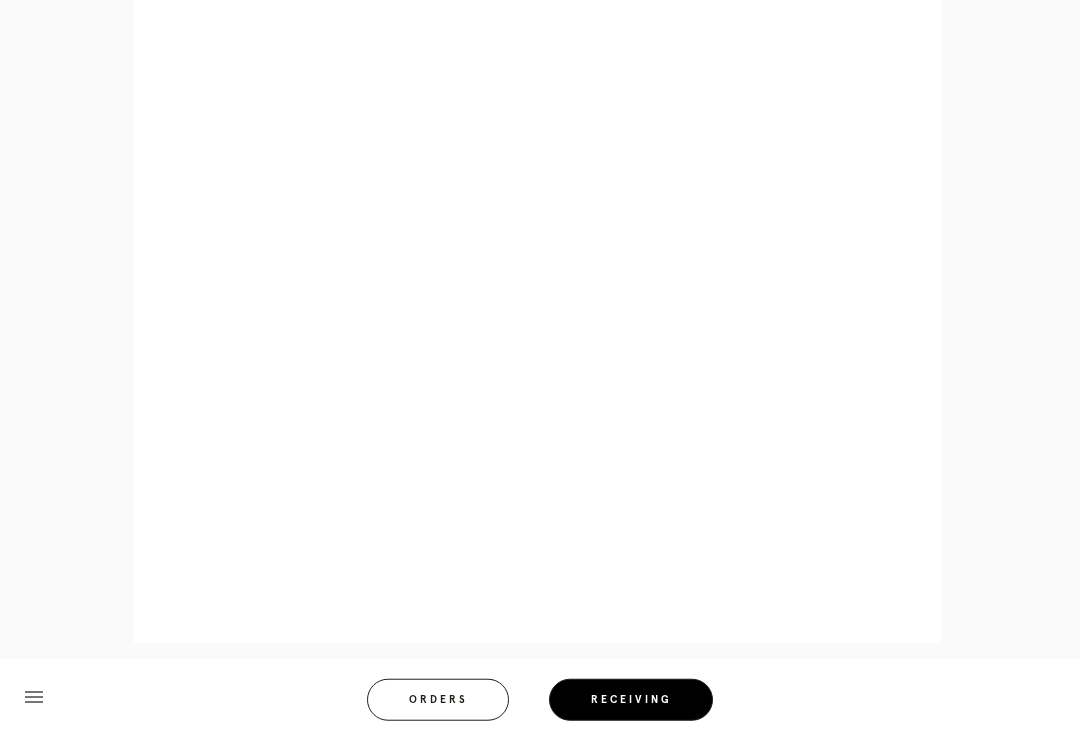 scroll, scrollTop: 889, scrollLeft: 0, axis: vertical 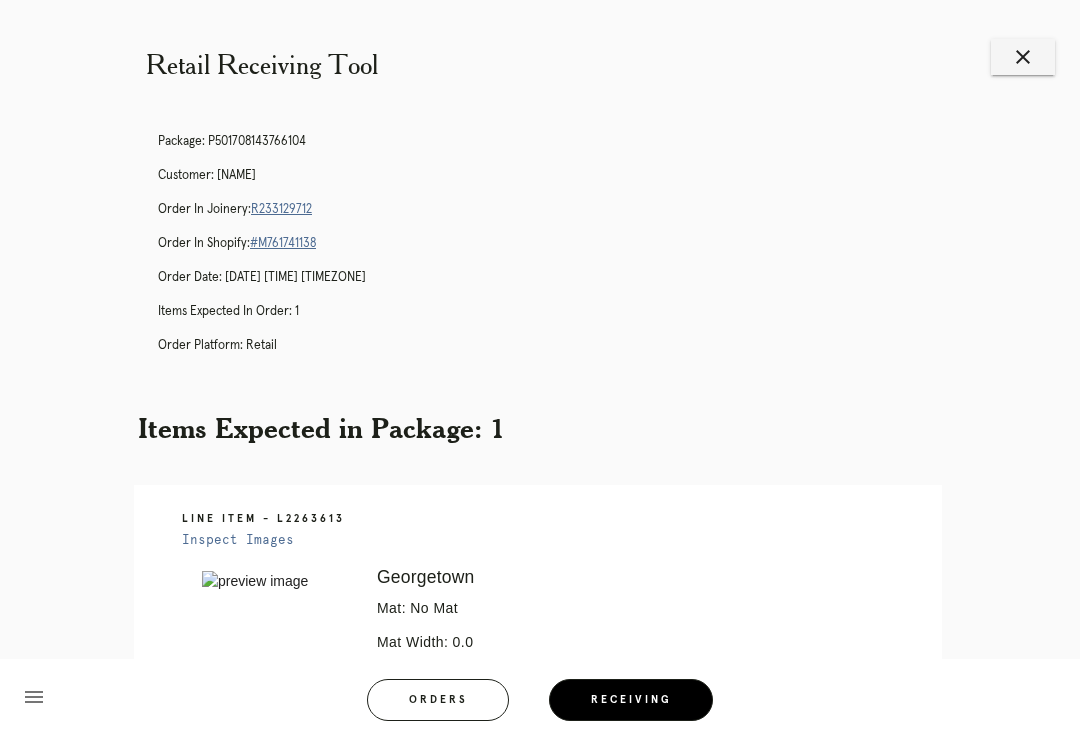 click on "Orders" at bounding box center (438, 700) 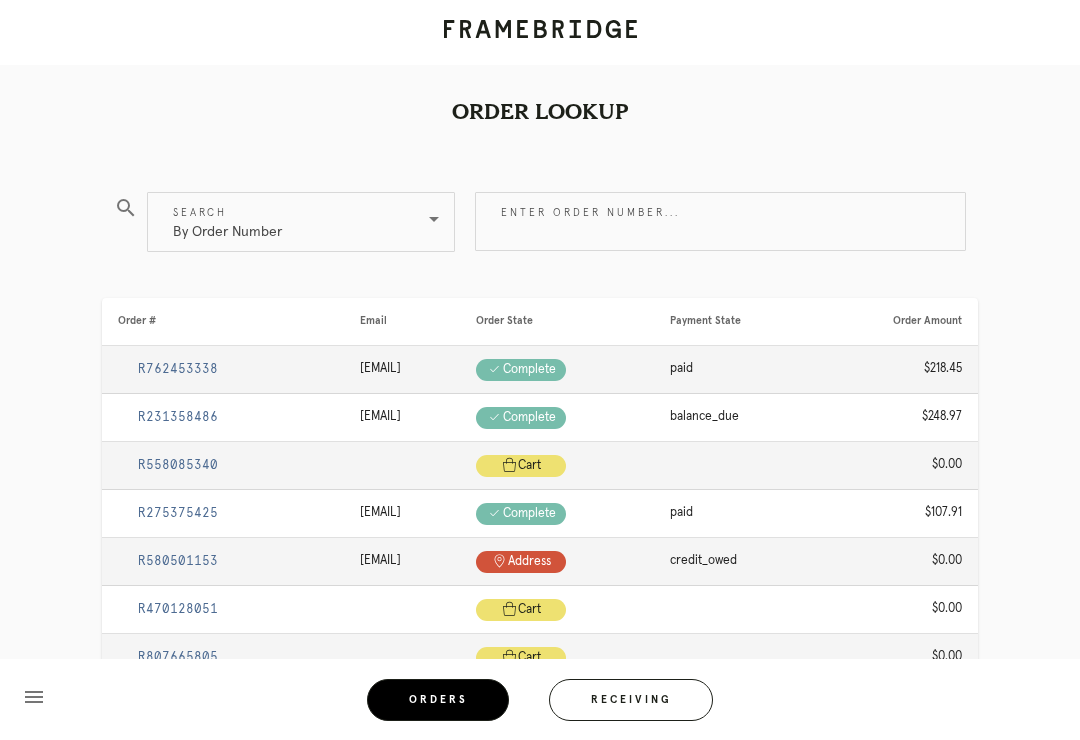 click on "Receiving" at bounding box center [631, 700] 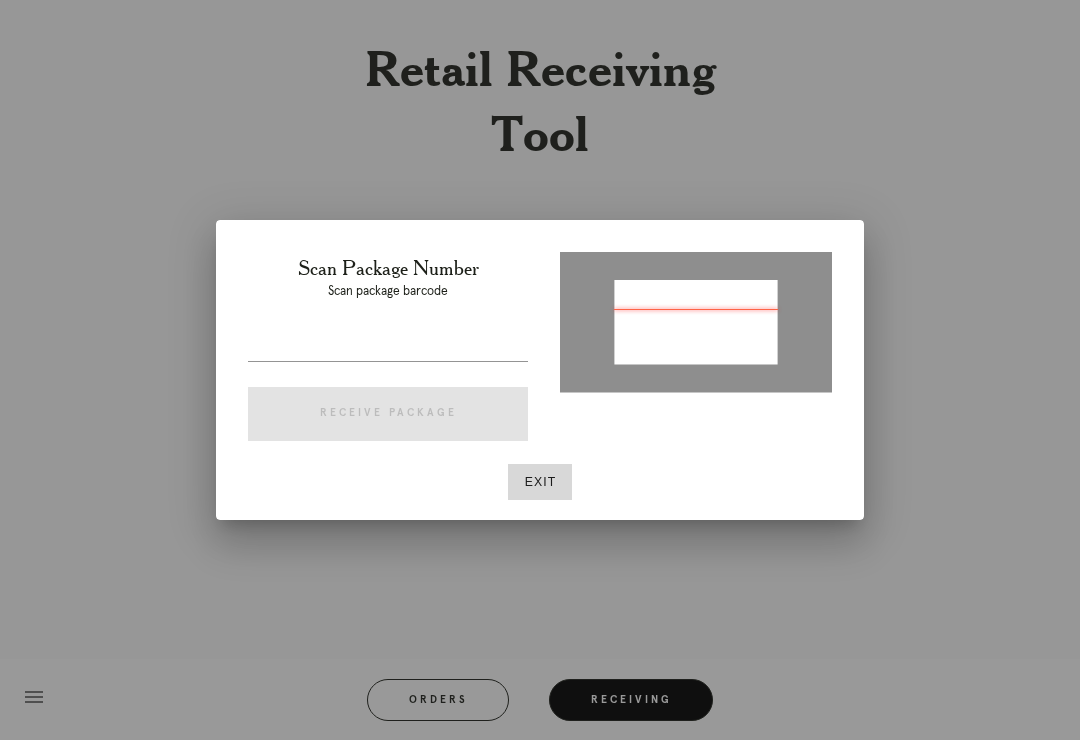 type on "P005183762744972" 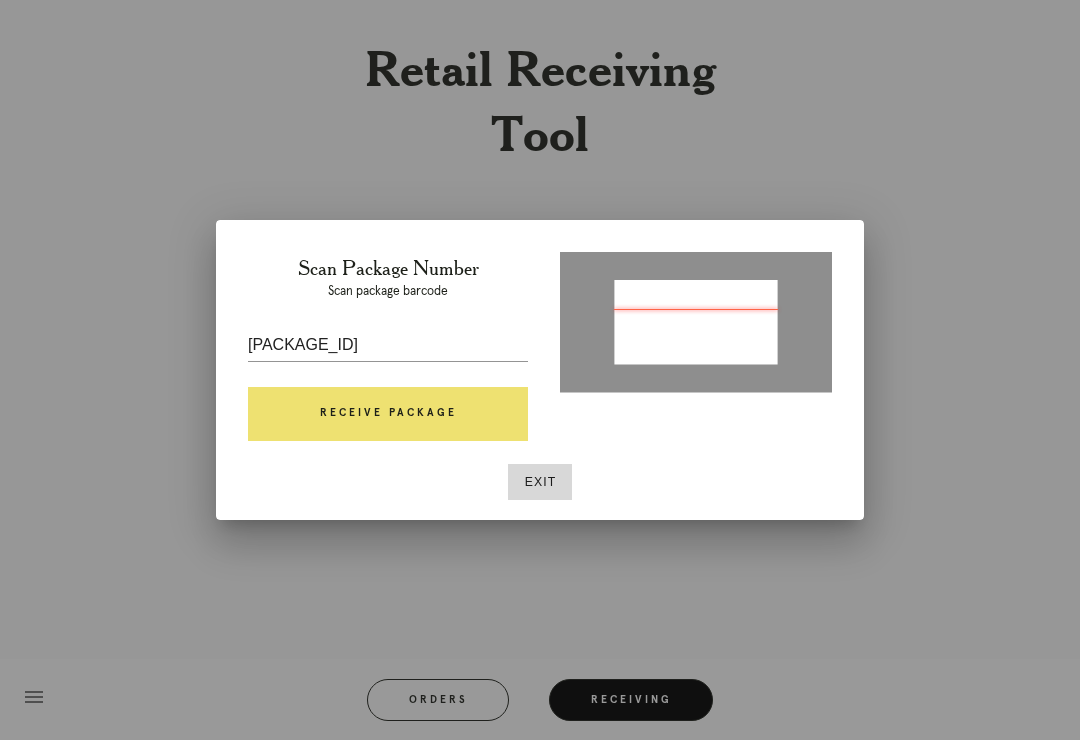 click on "Receive Package" at bounding box center (388, 414) 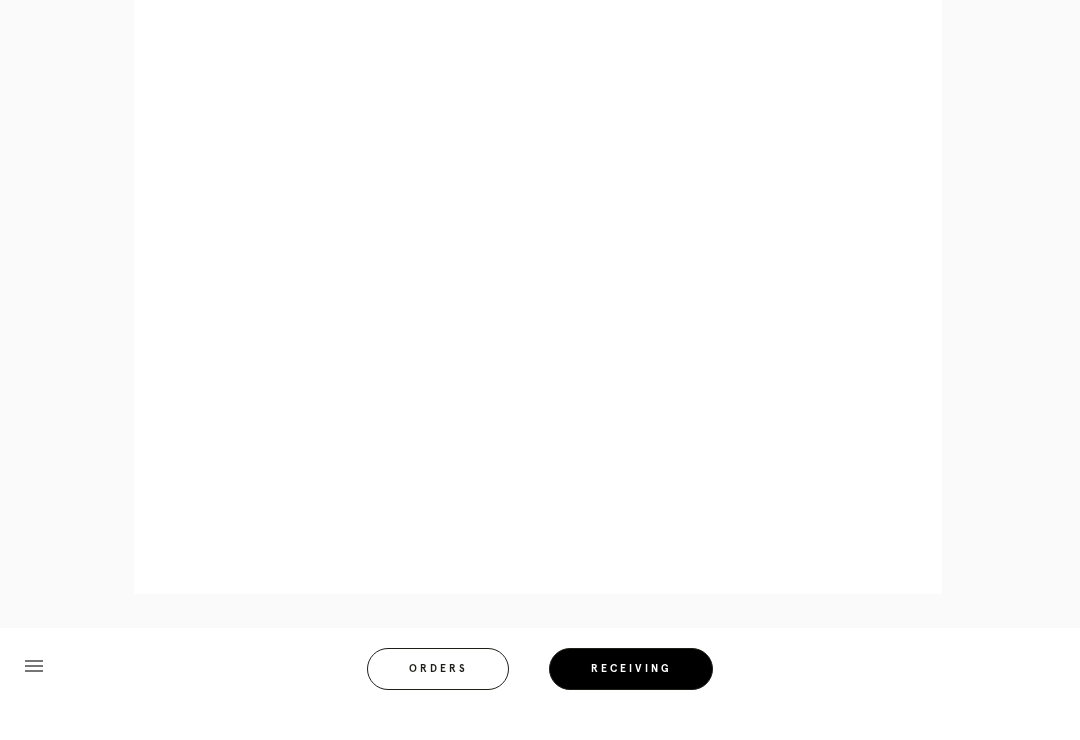 scroll, scrollTop: 1189, scrollLeft: 0, axis: vertical 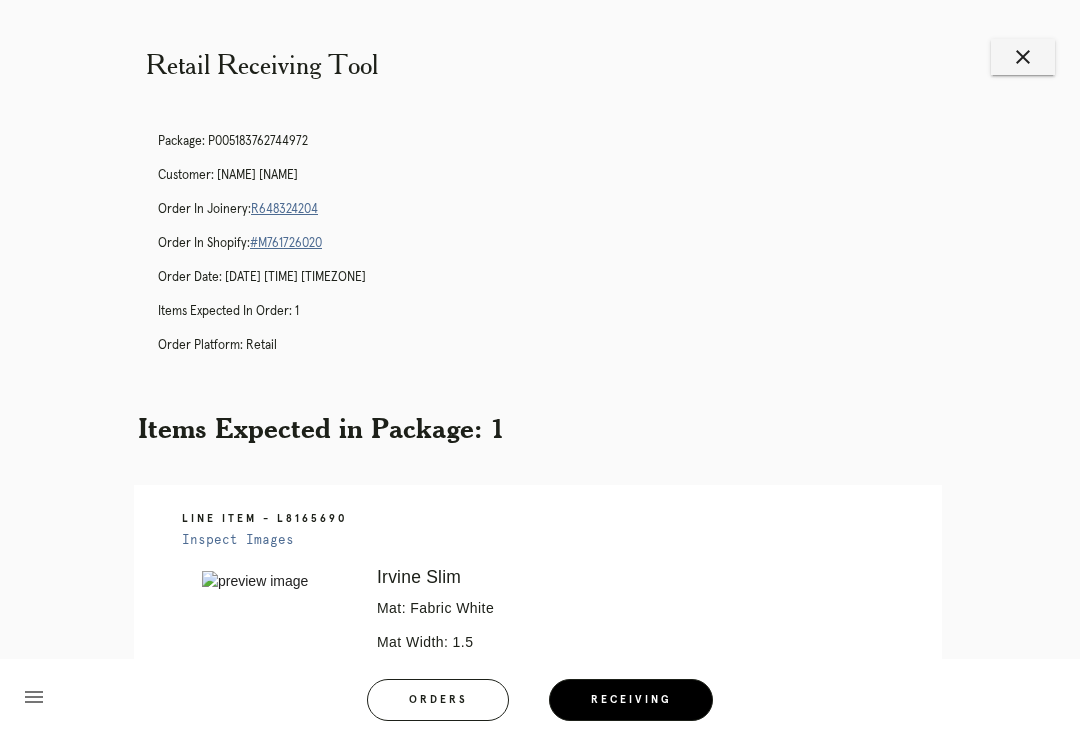 click on "R648324204" at bounding box center [284, 209] 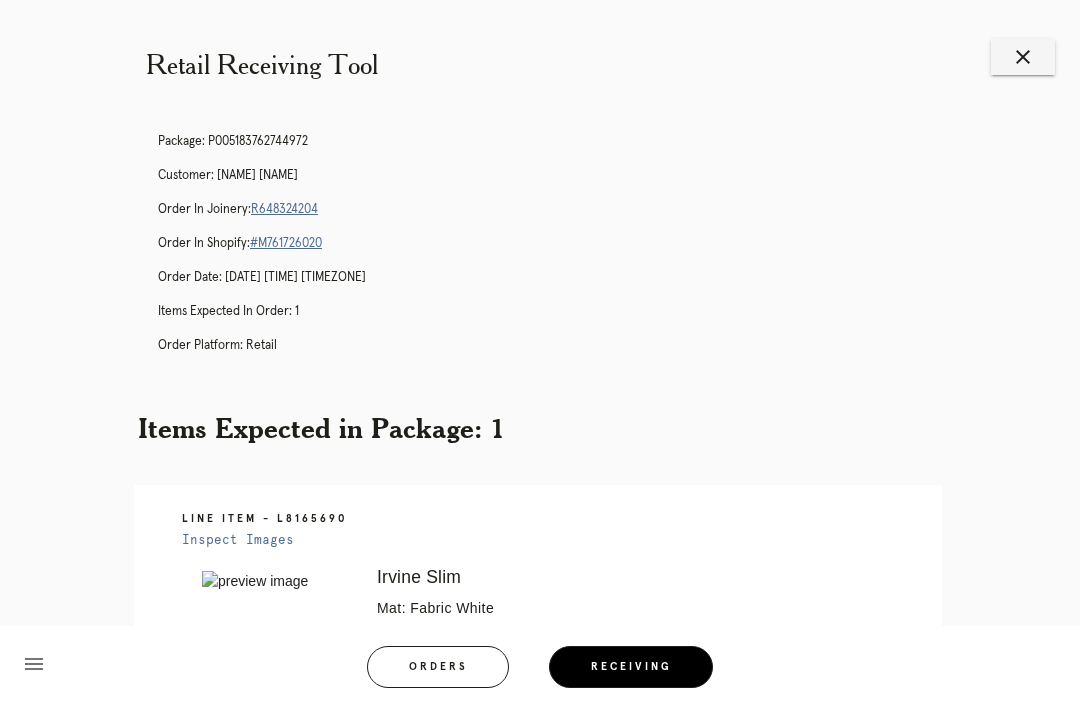 click on "#M761726020" at bounding box center [286, 243] 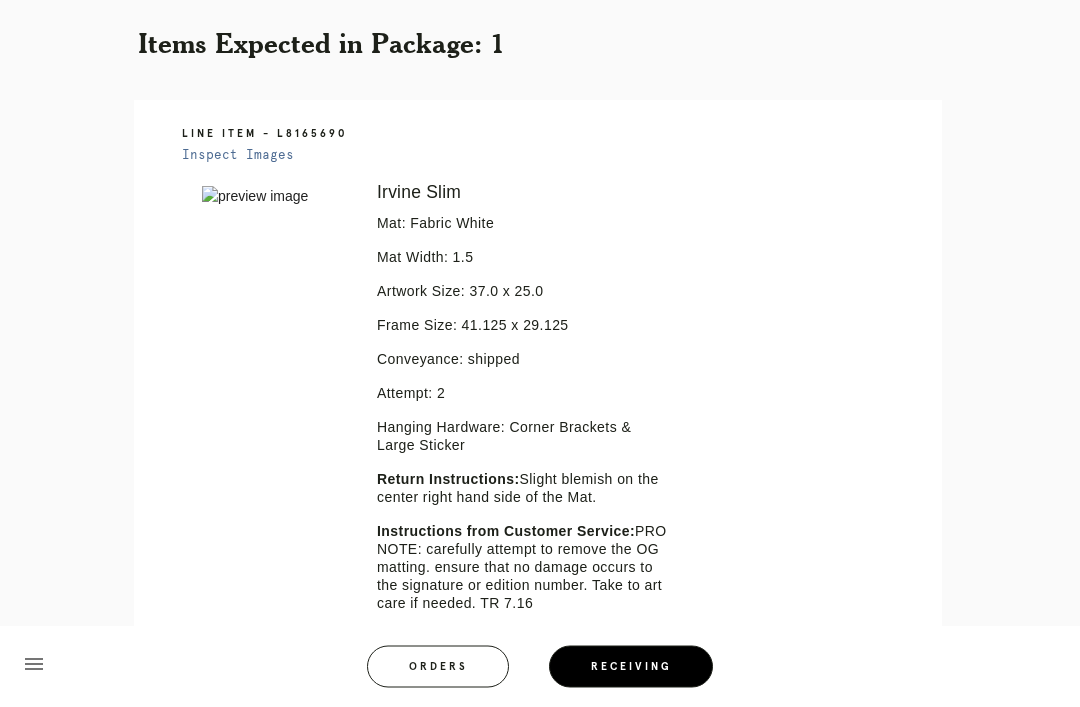 scroll, scrollTop: 0, scrollLeft: 0, axis: both 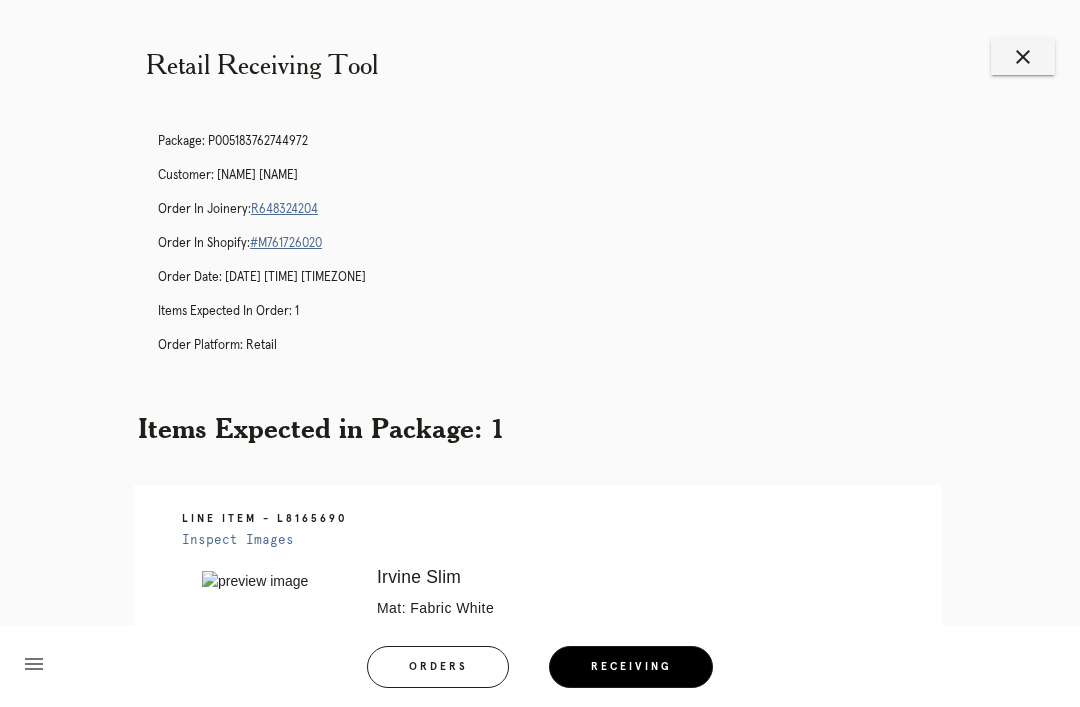 click on "R648324204" at bounding box center (284, 209) 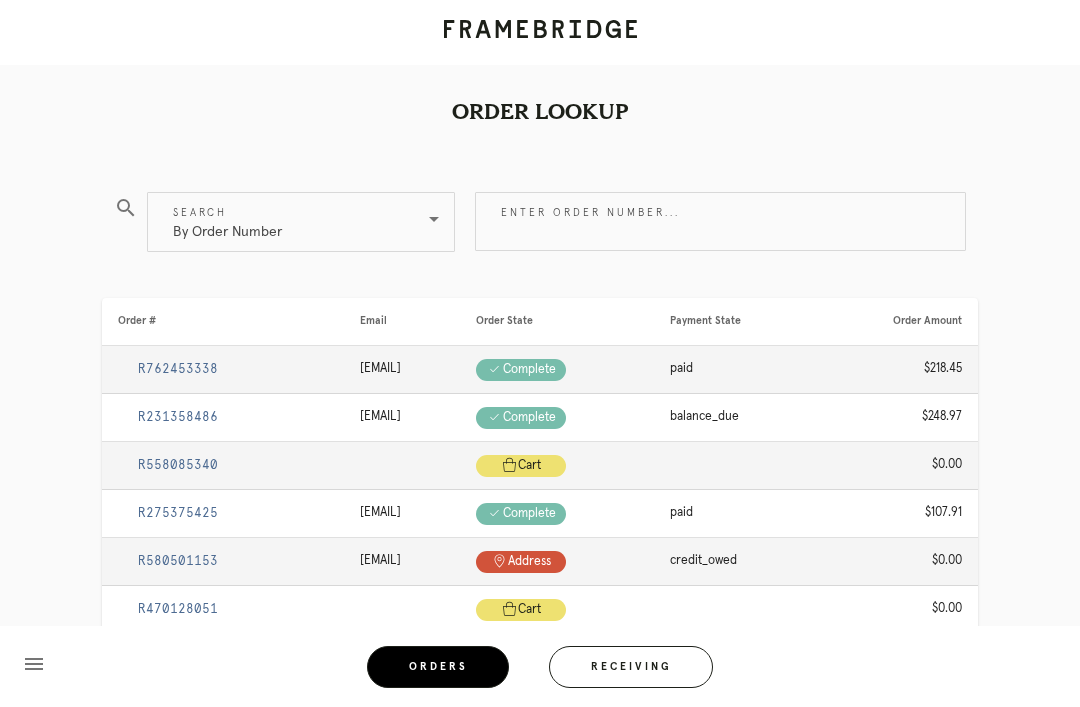 click on "Receiving" at bounding box center [631, 667] 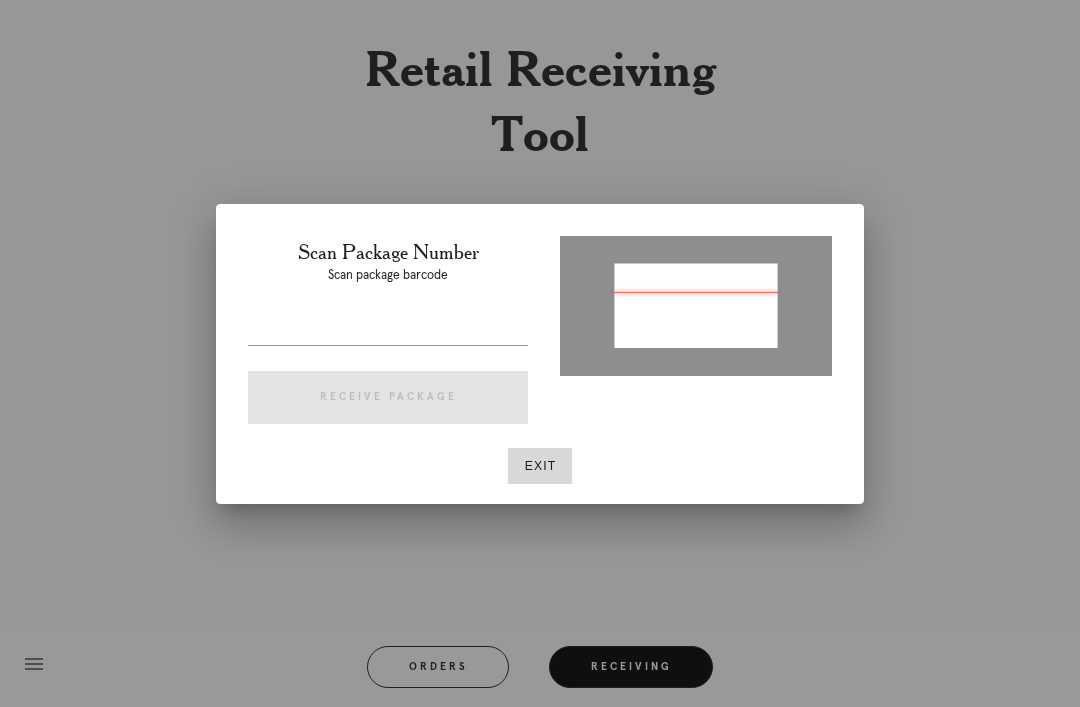 type on "P185003855371168" 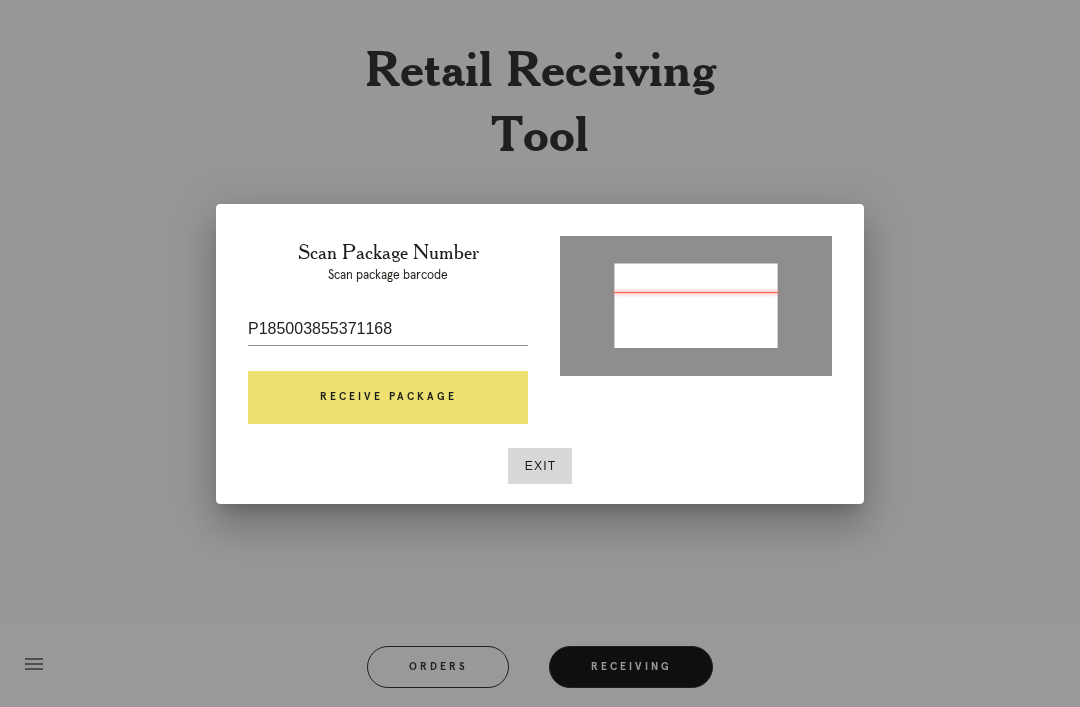 click on "Receive Package" at bounding box center (388, 398) 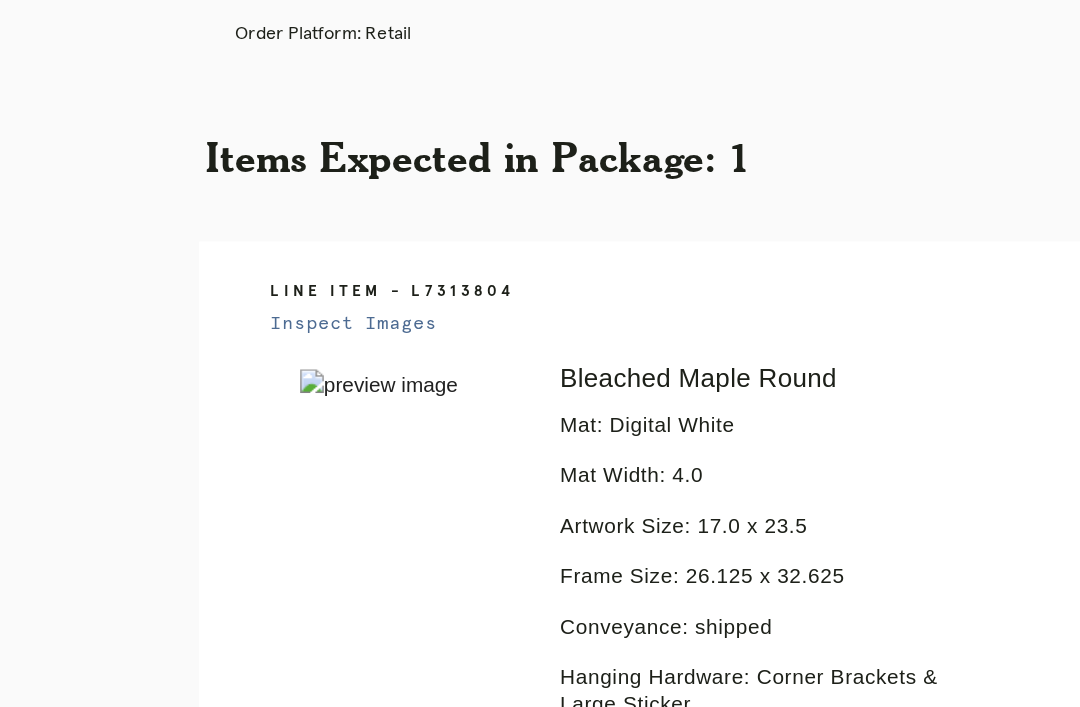 scroll, scrollTop: 320, scrollLeft: 0, axis: vertical 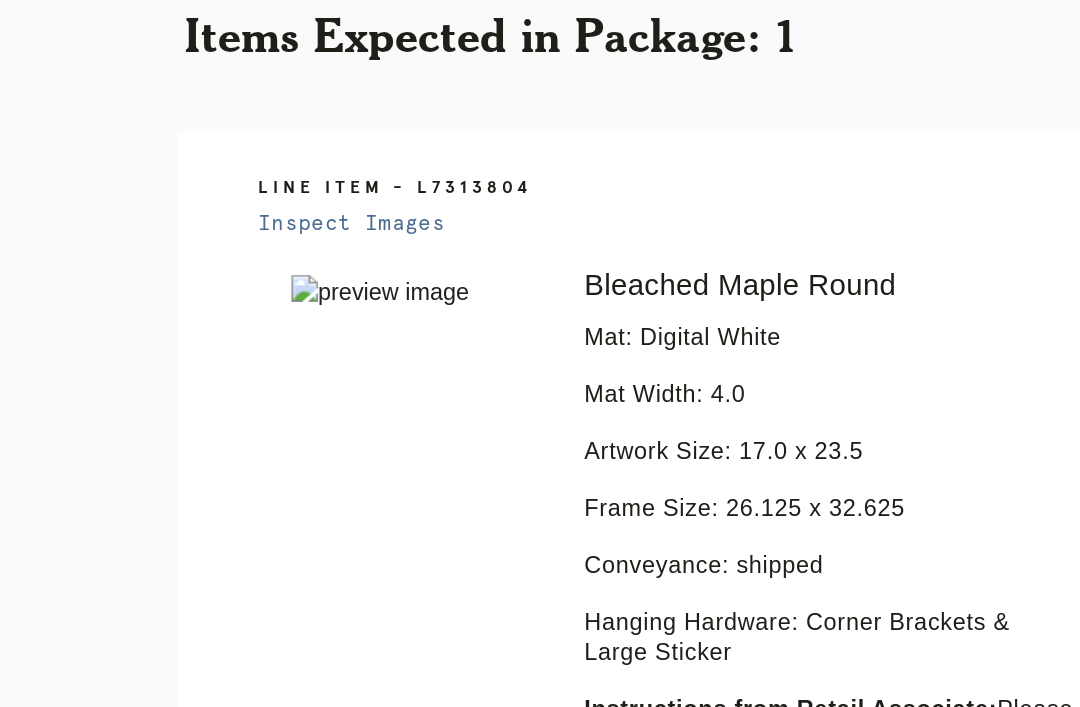 click at bounding box center [275, 261] 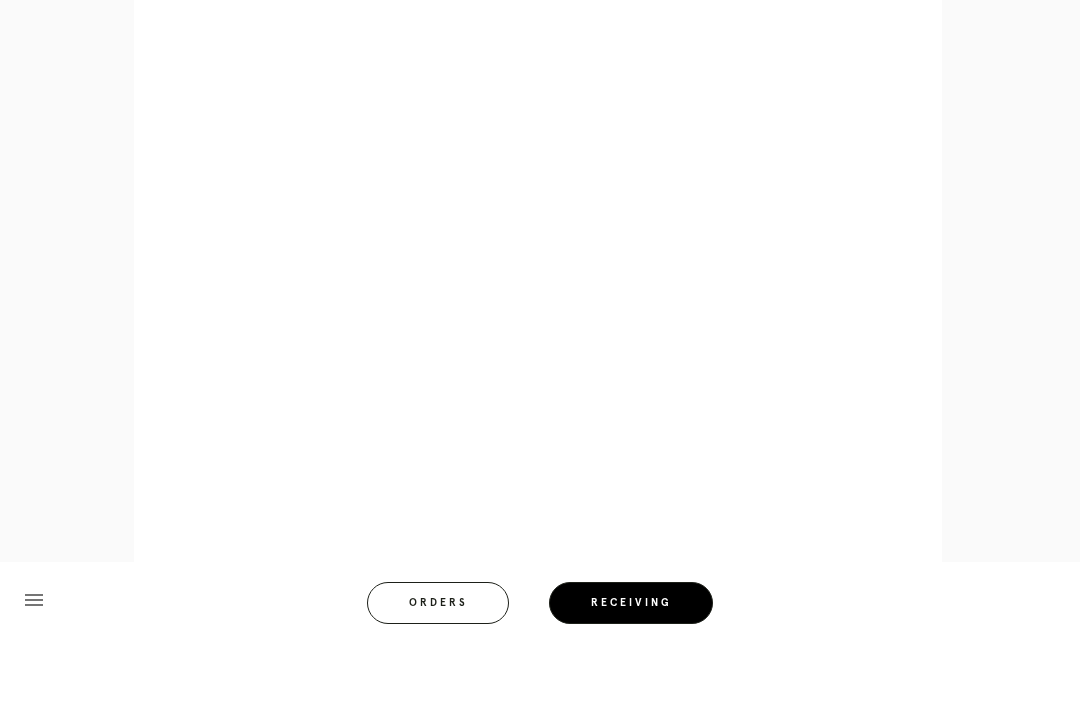 scroll, scrollTop: 974, scrollLeft: 0, axis: vertical 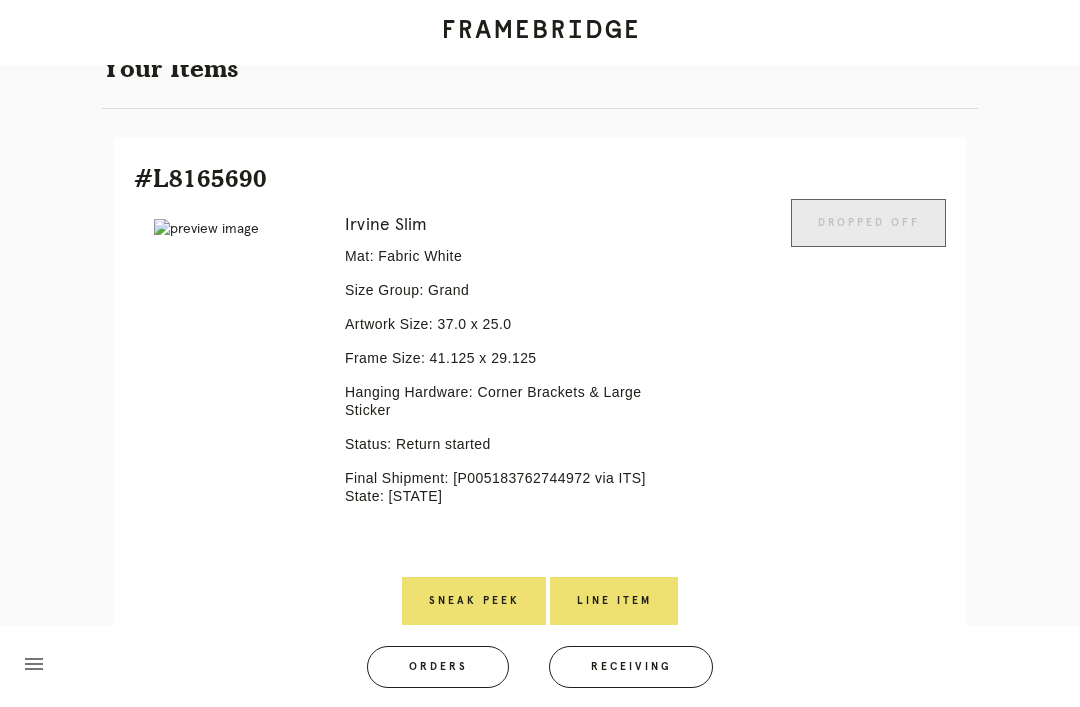 click on "Line Item" at bounding box center (614, 601) 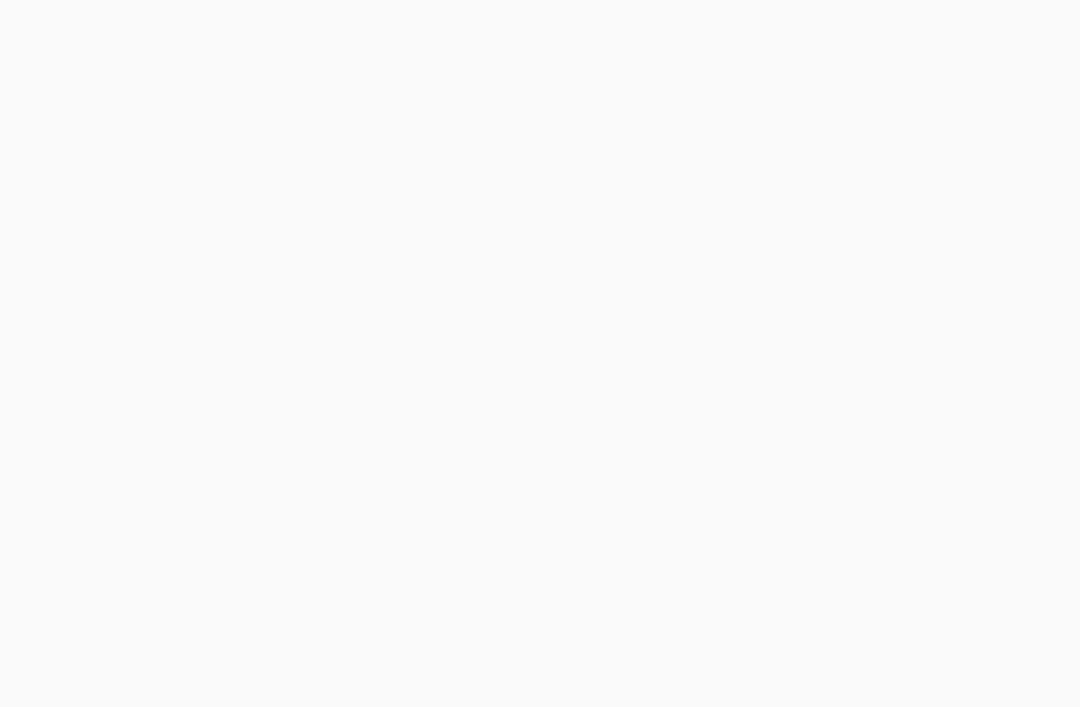 scroll, scrollTop: 0, scrollLeft: 0, axis: both 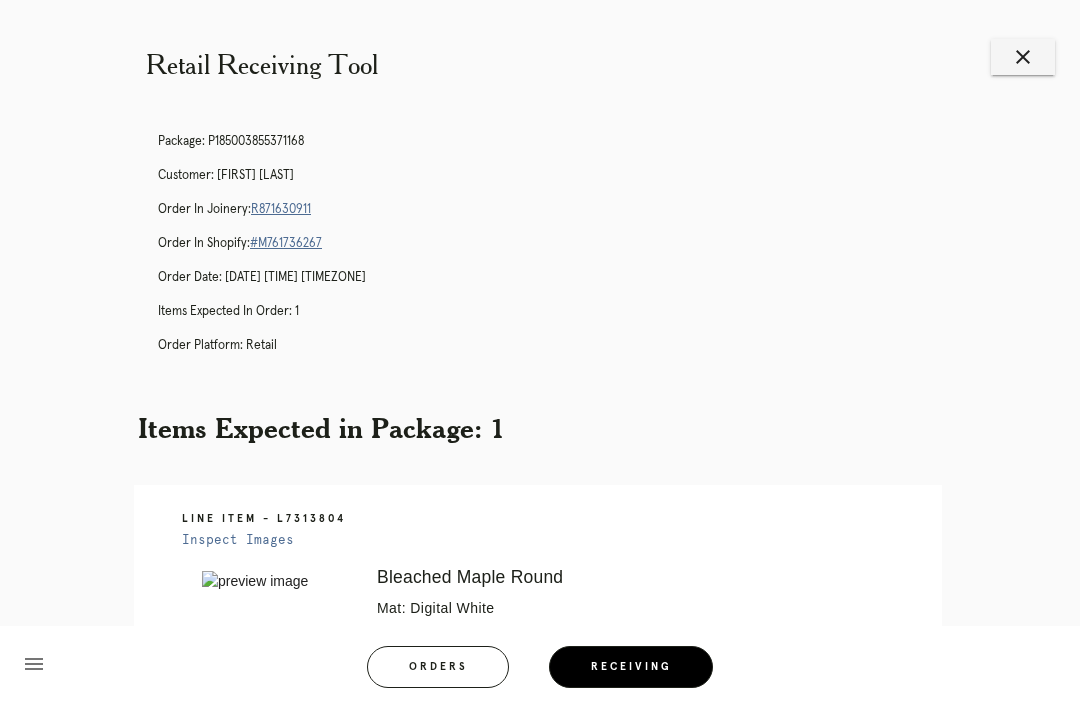 click on "R871630911" at bounding box center [281, 209] 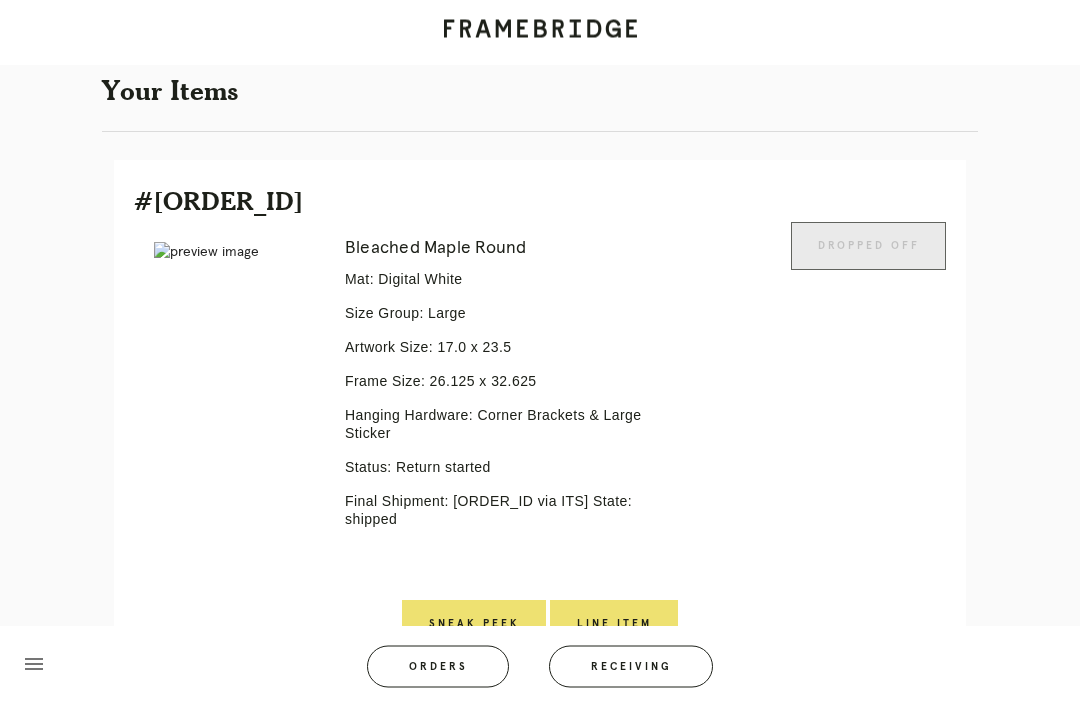 scroll, scrollTop: 396, scrollLeft: 0, axis: vertical 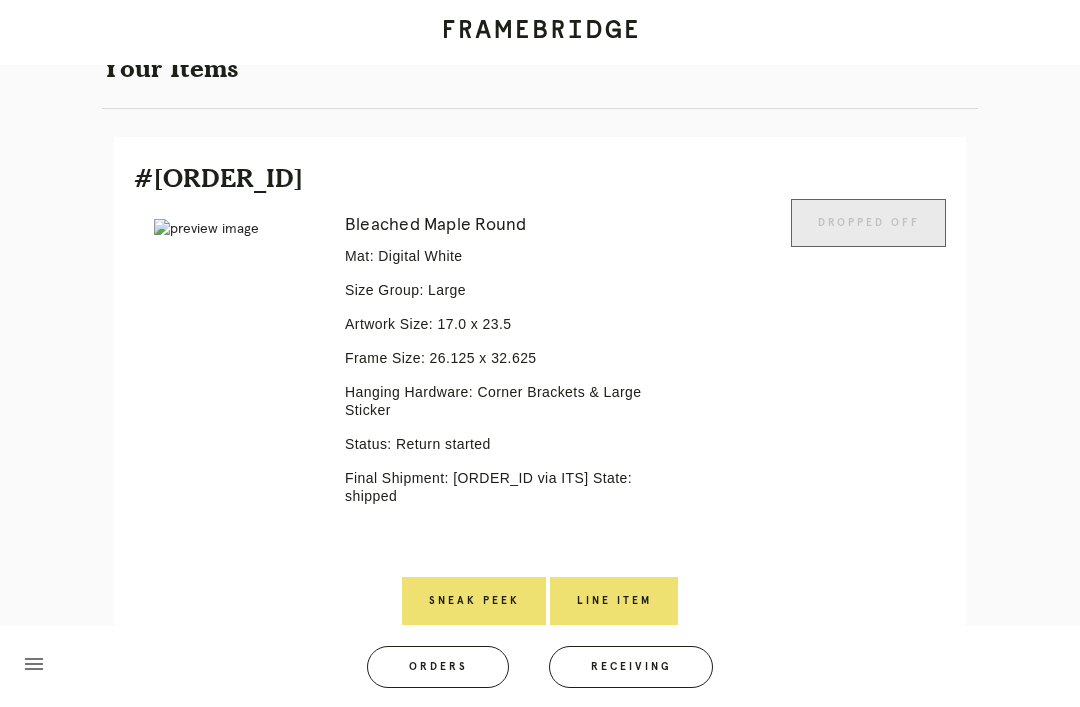click on "Line Item" at bounding box center [614, 601] 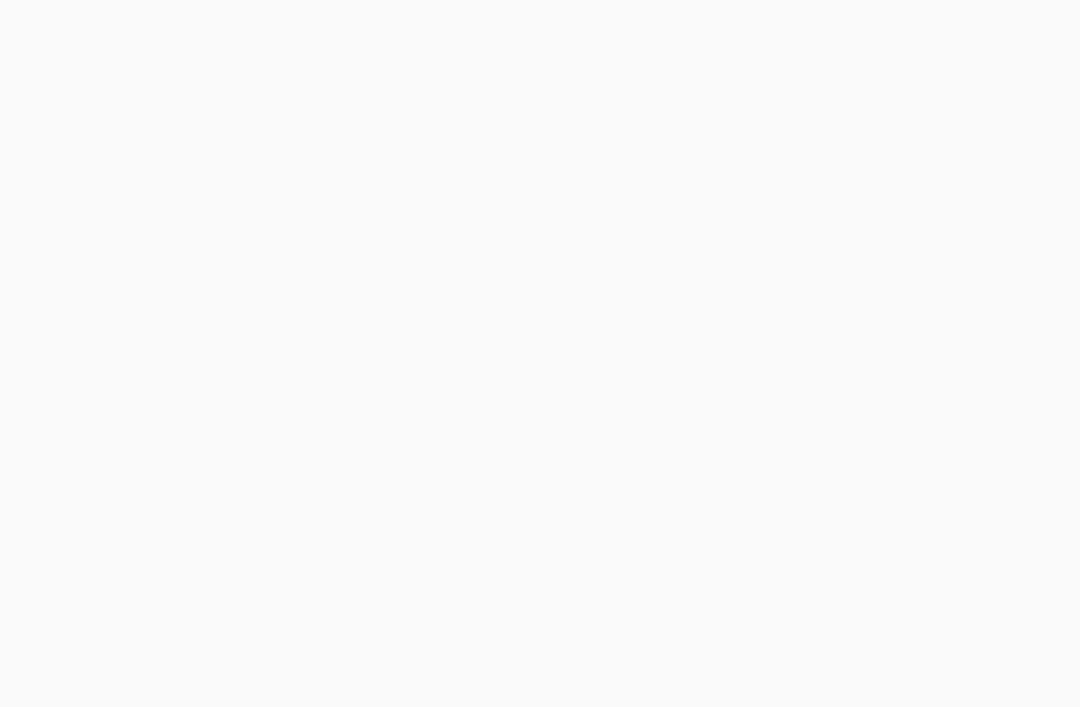 scroll, scrollTop: 0, scrollLeft: 0, axis: both 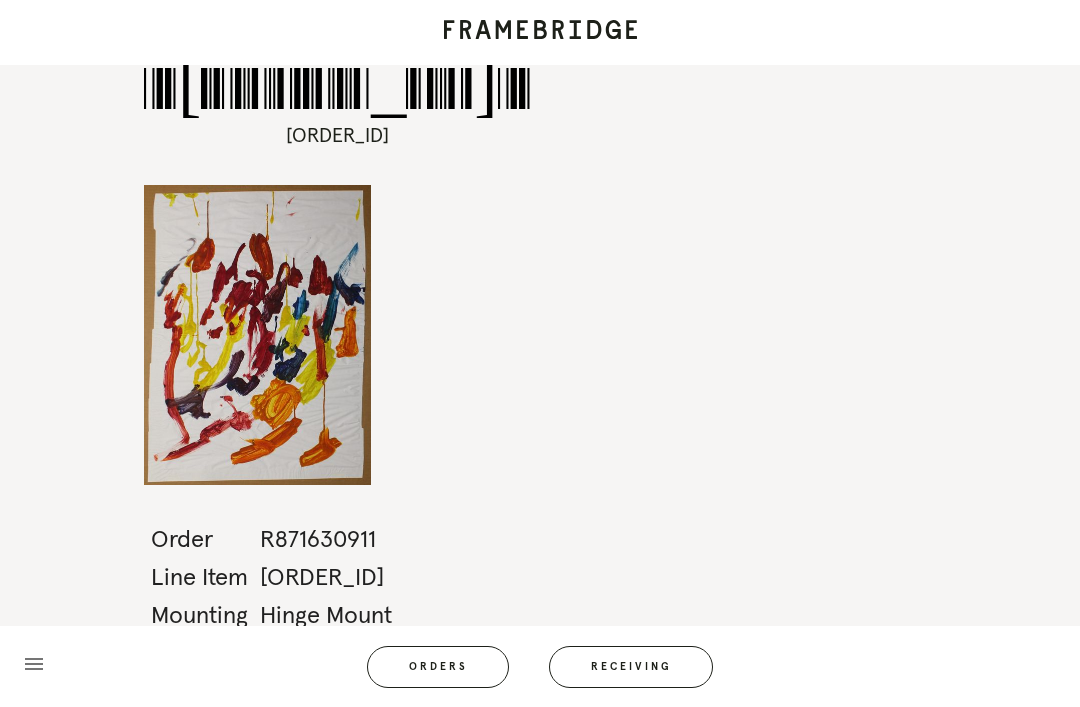 click on "Receiving" at bounding box center [631, 667] 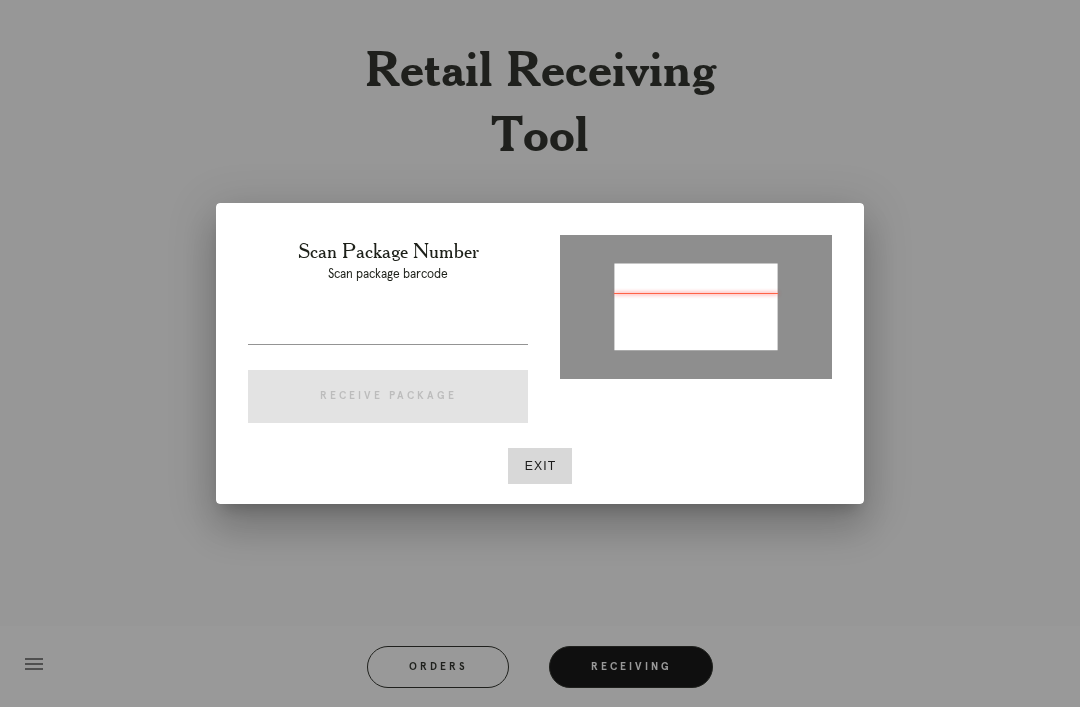 type on "[ORDER_ID]" 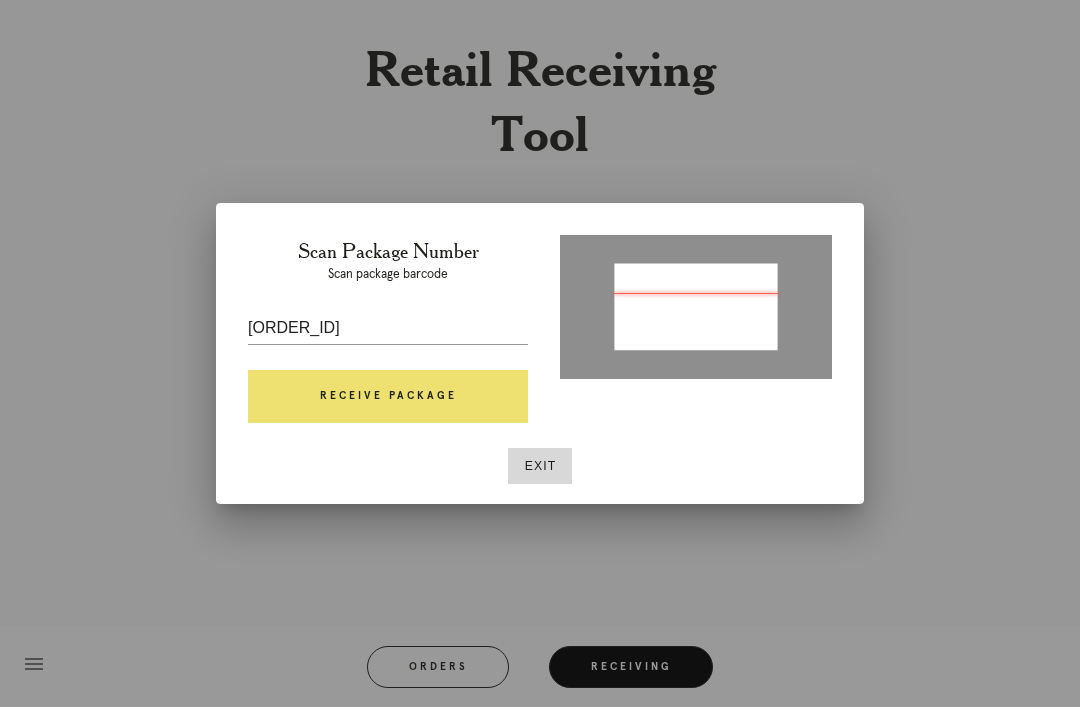 click on "Receive Package" at bounding box center (388, 397) 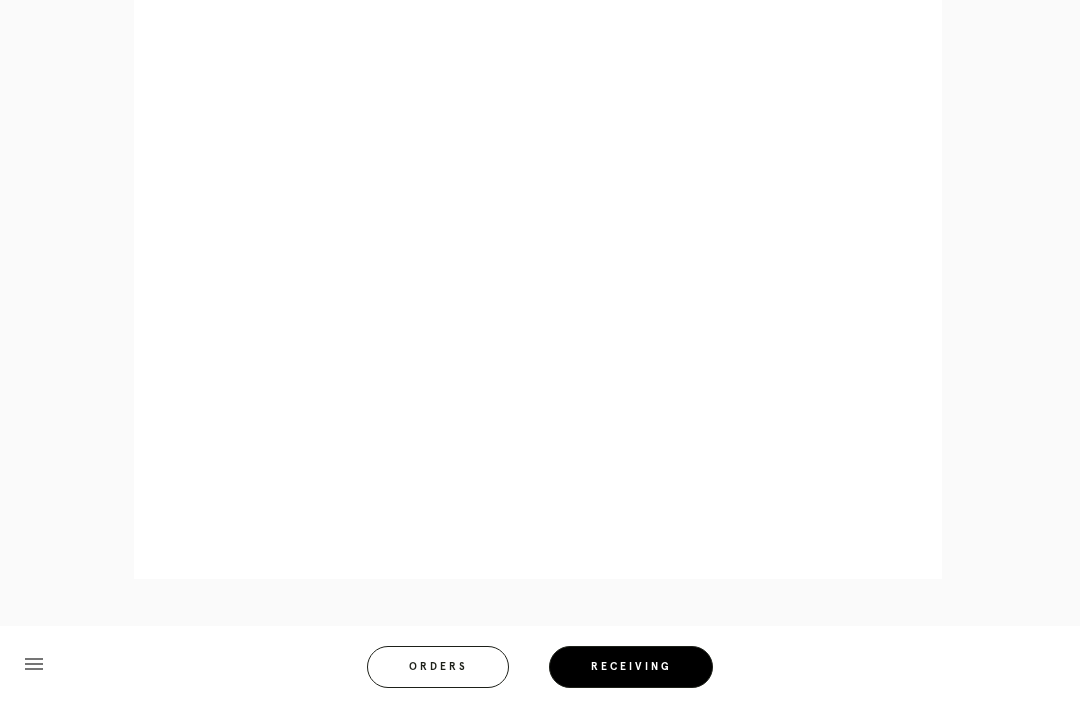 scroll, scrollTop: 872, scrollLeft: 0, axis: vertical 